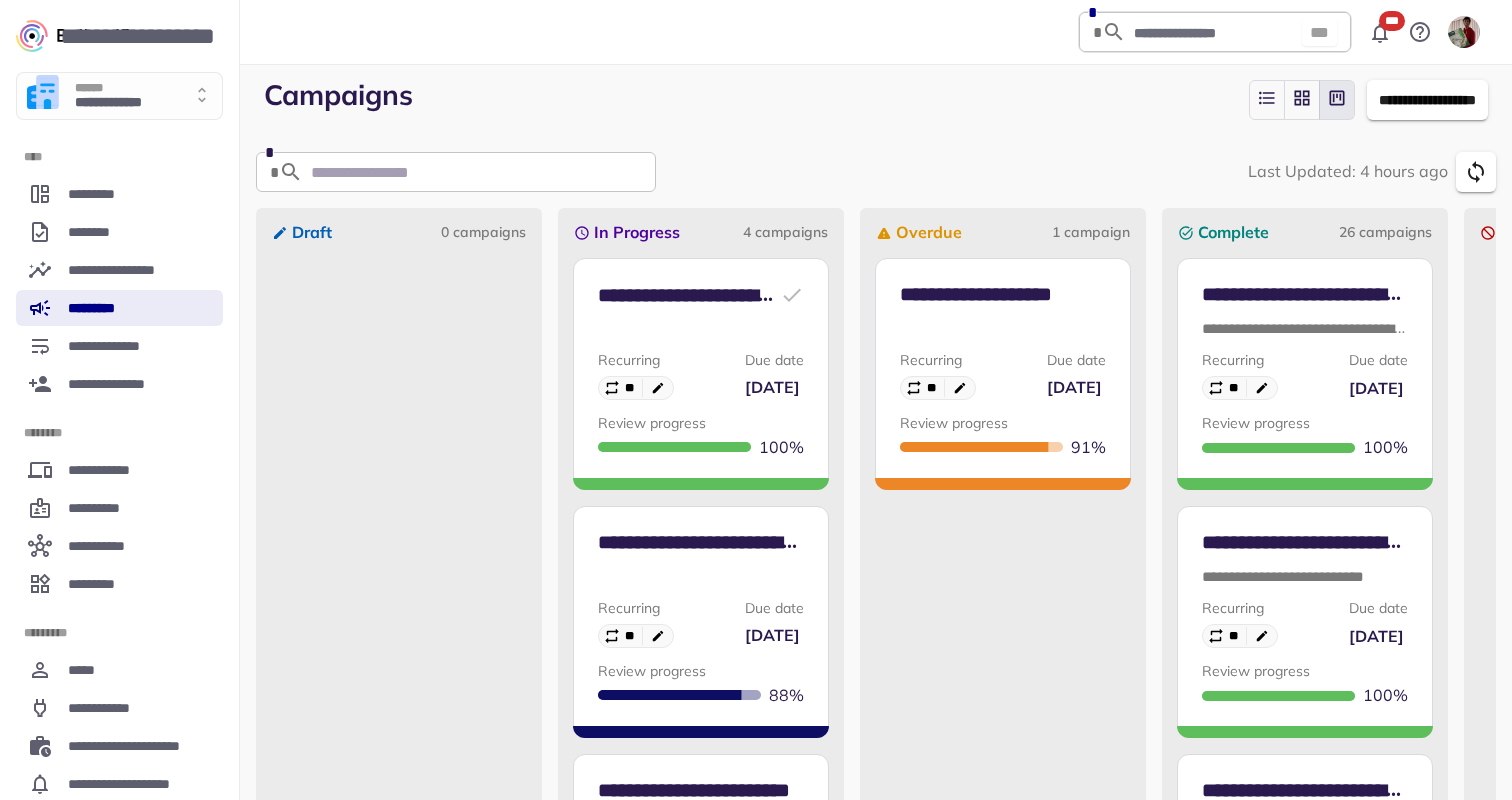 scroll, scrollTop: 0, scrollLeft: 0, axis: both 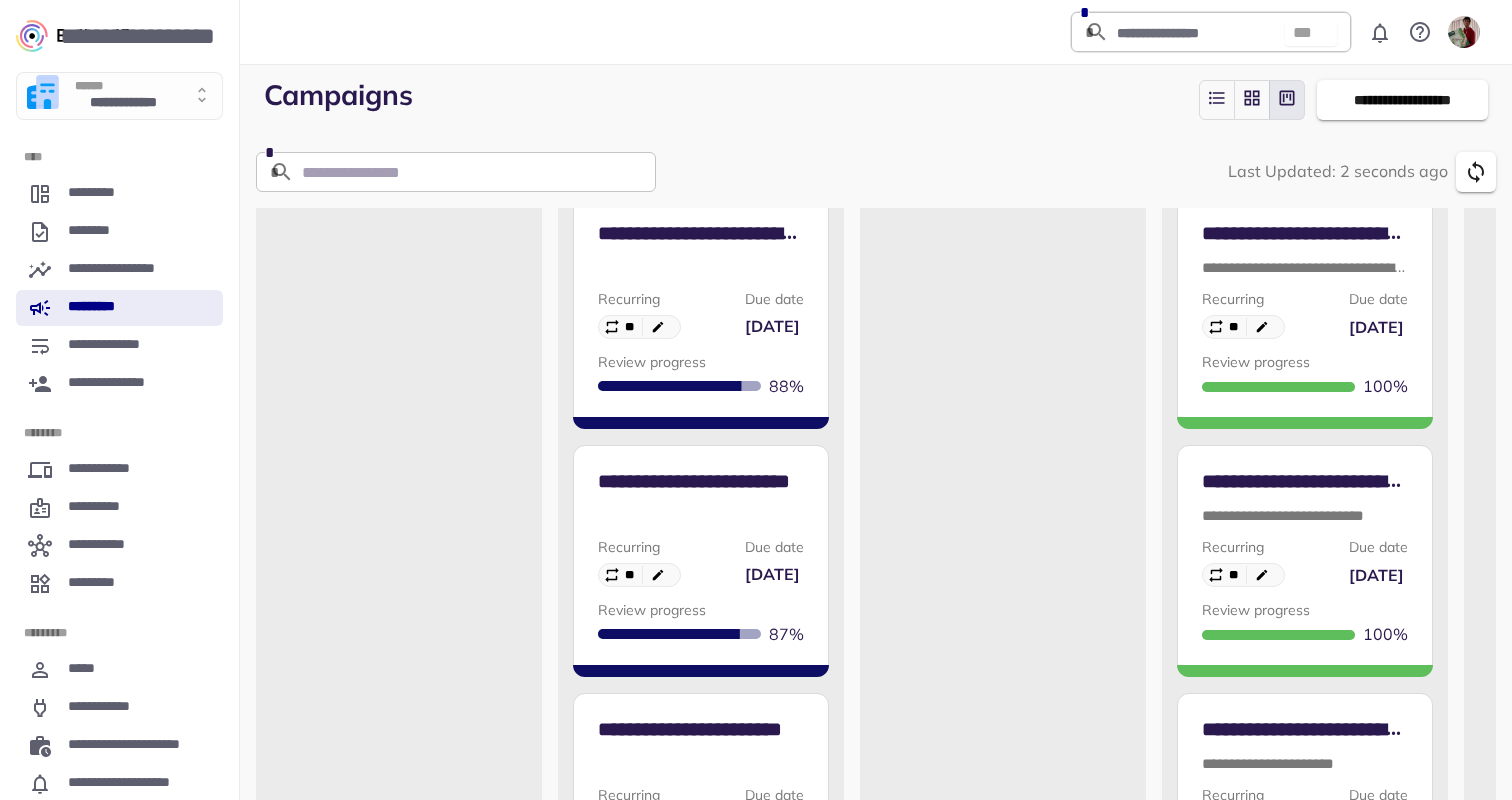 click on "**********" at bounding box center [701, 481] 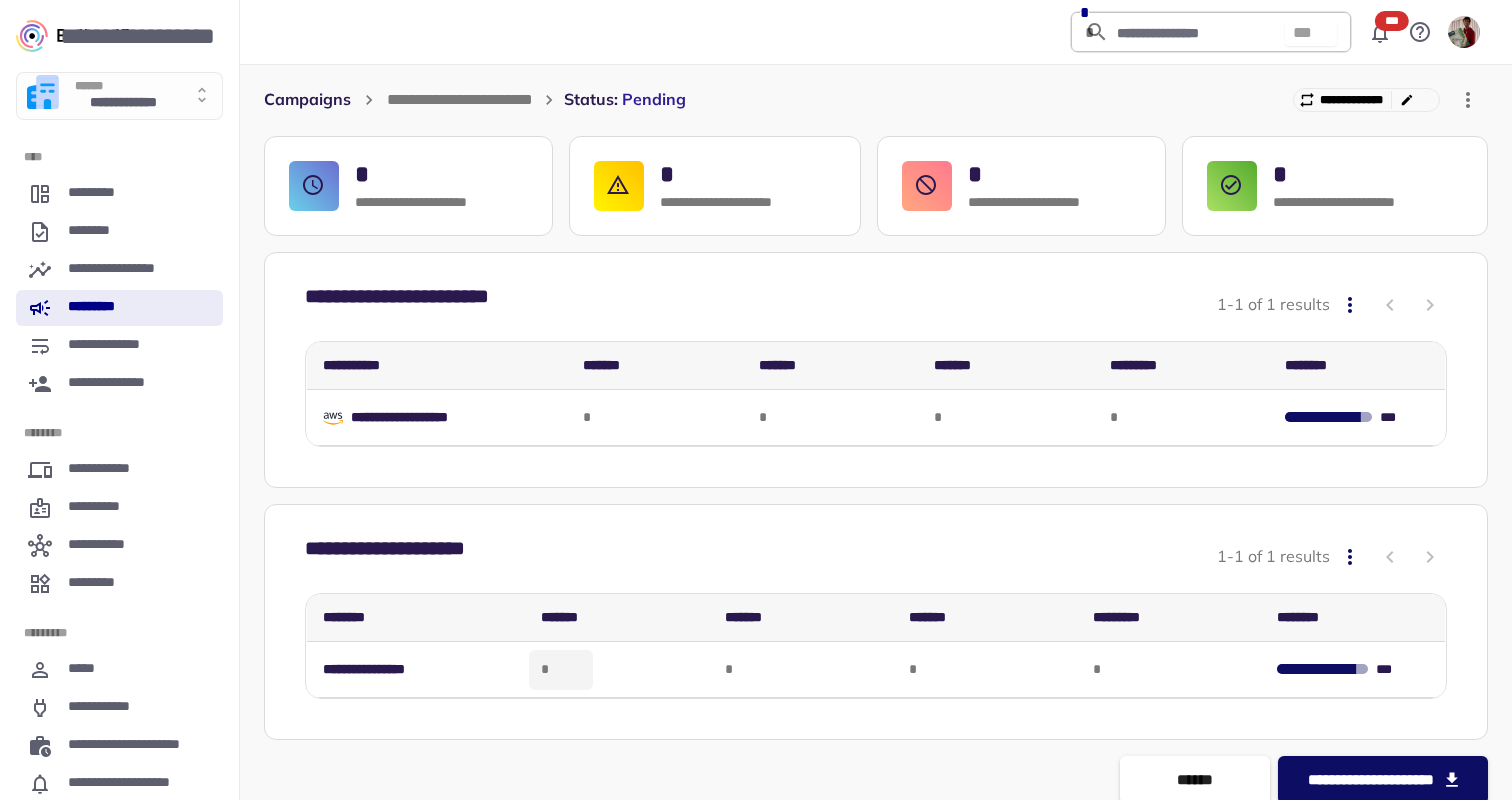 click on "*" at bounding box center [561, 670] 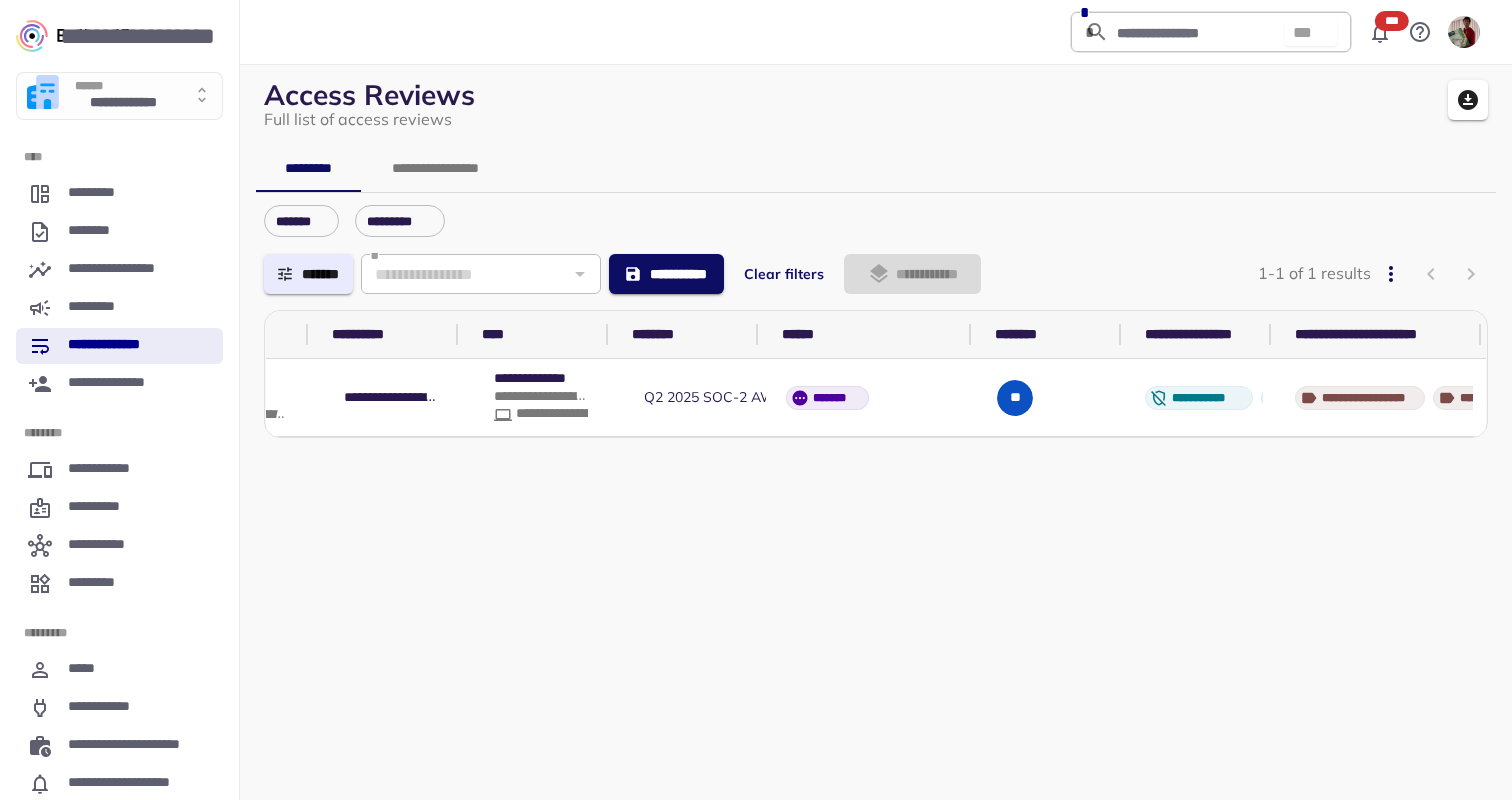 scroll, scrollTop: 0, scrollLeft: 853, axis: horizontal 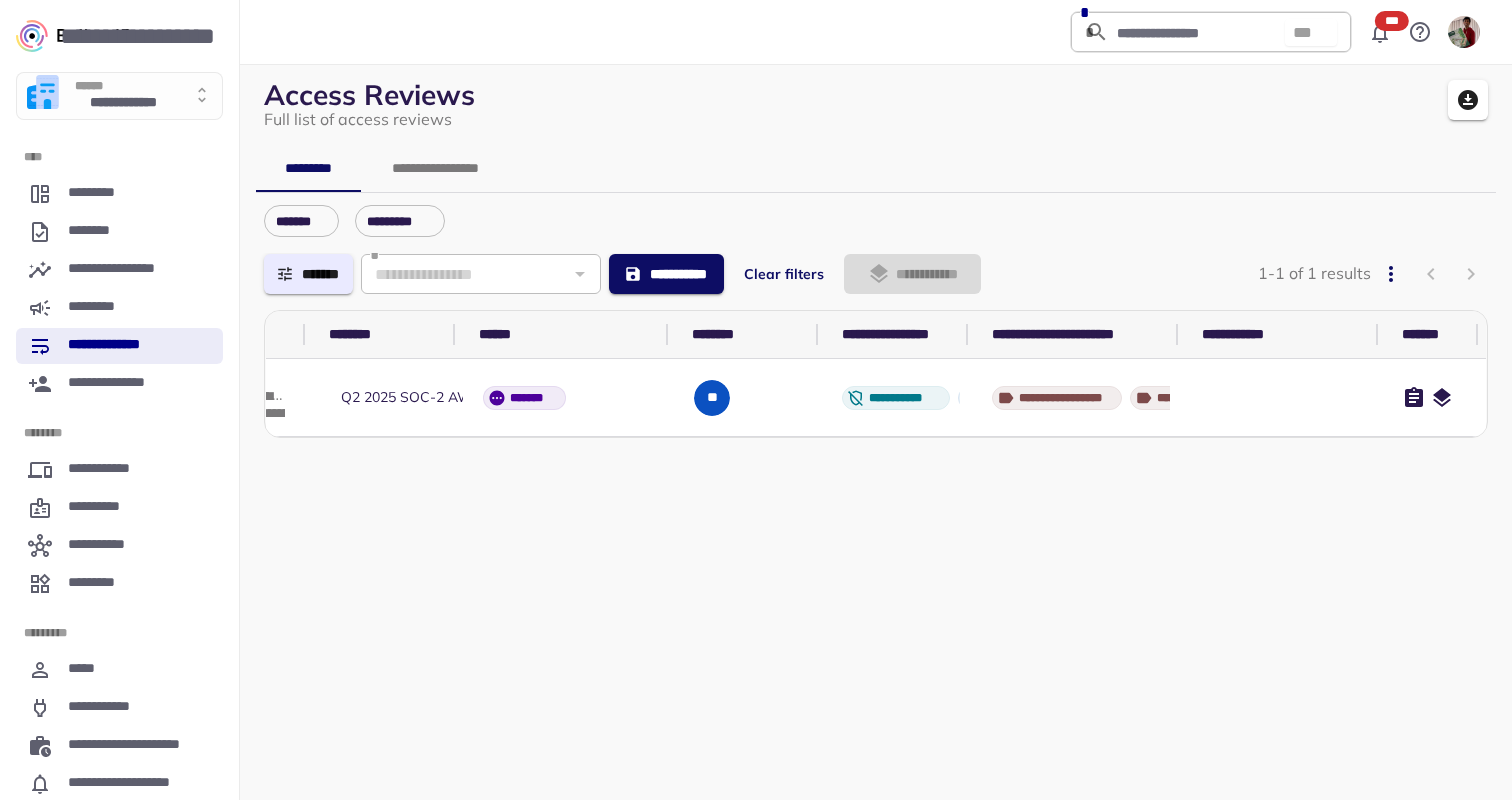 click 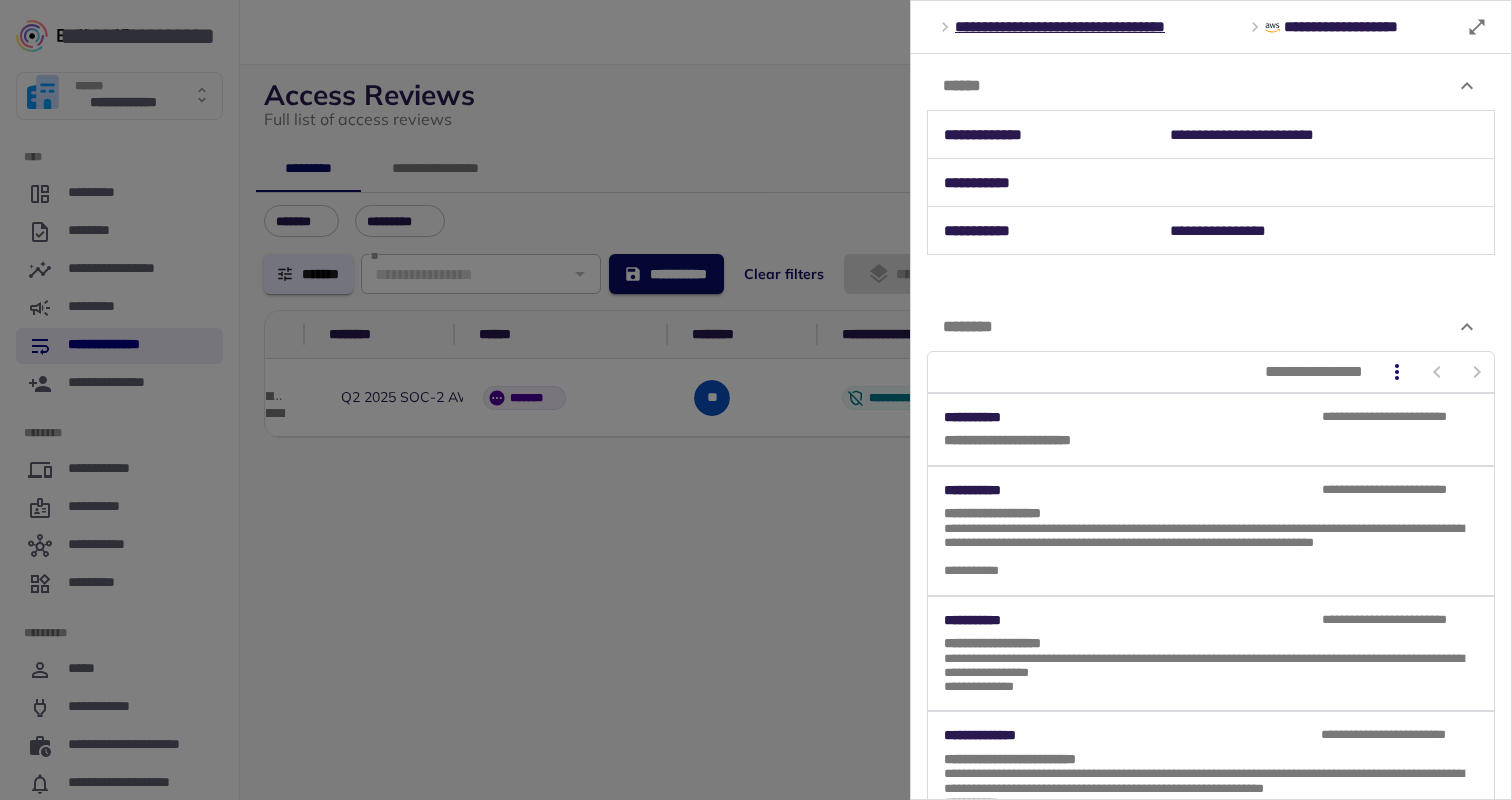 click at bounding box center [756, 400] 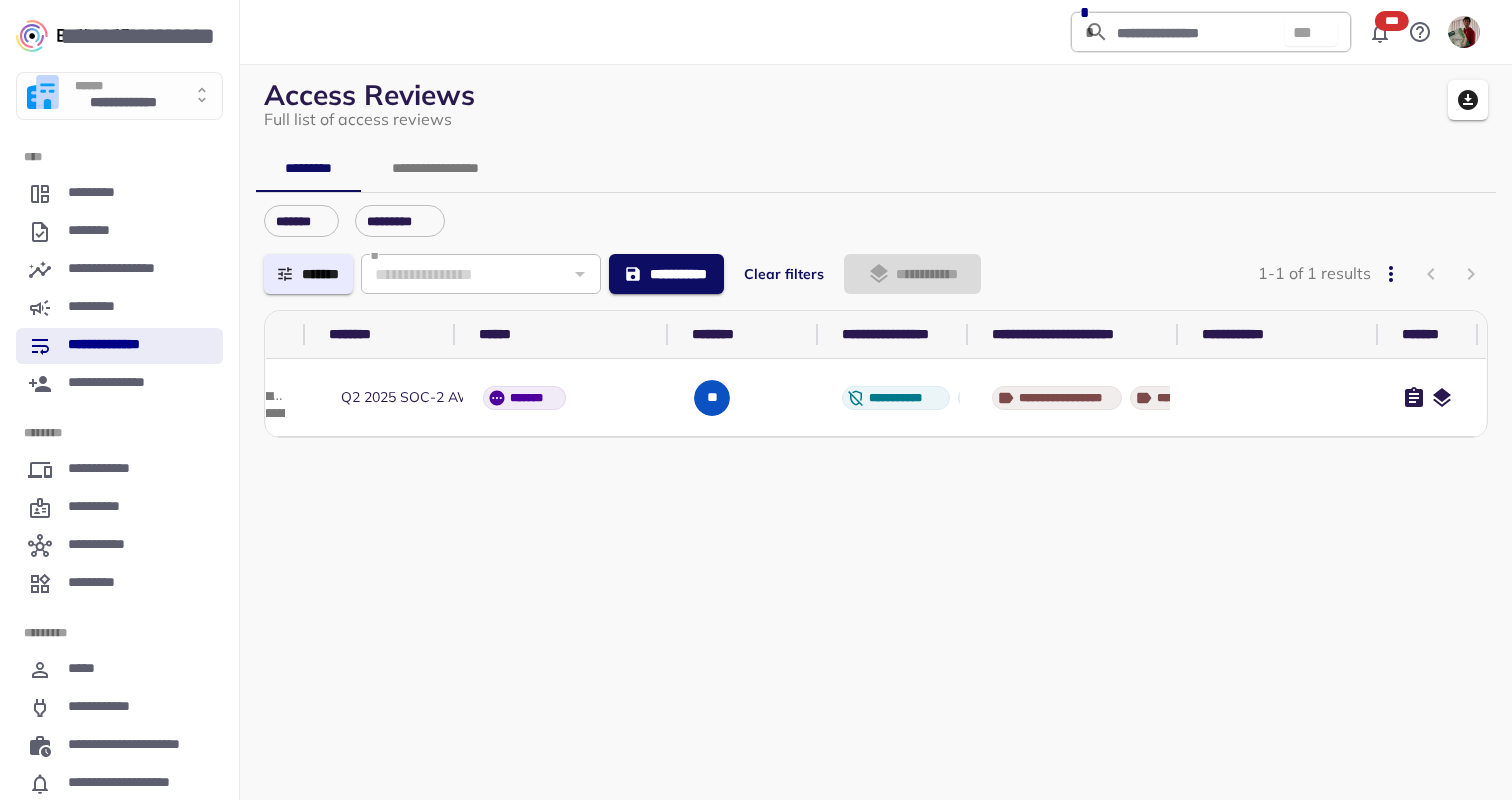 click on "**********" at bounding box center (116, 346) 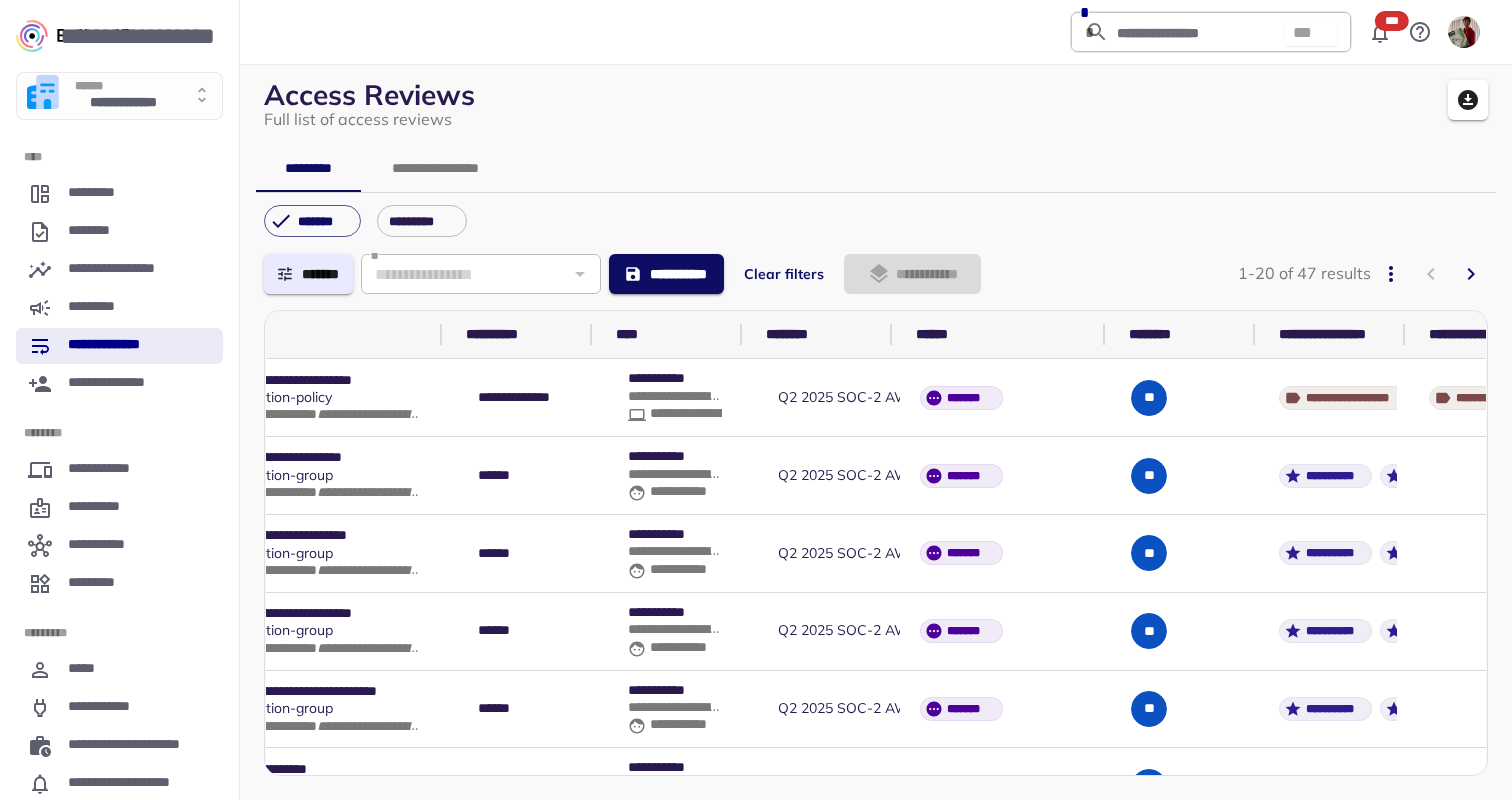 scroll, scrollTop: 0, scrollLeft: 151, axis: horizontal 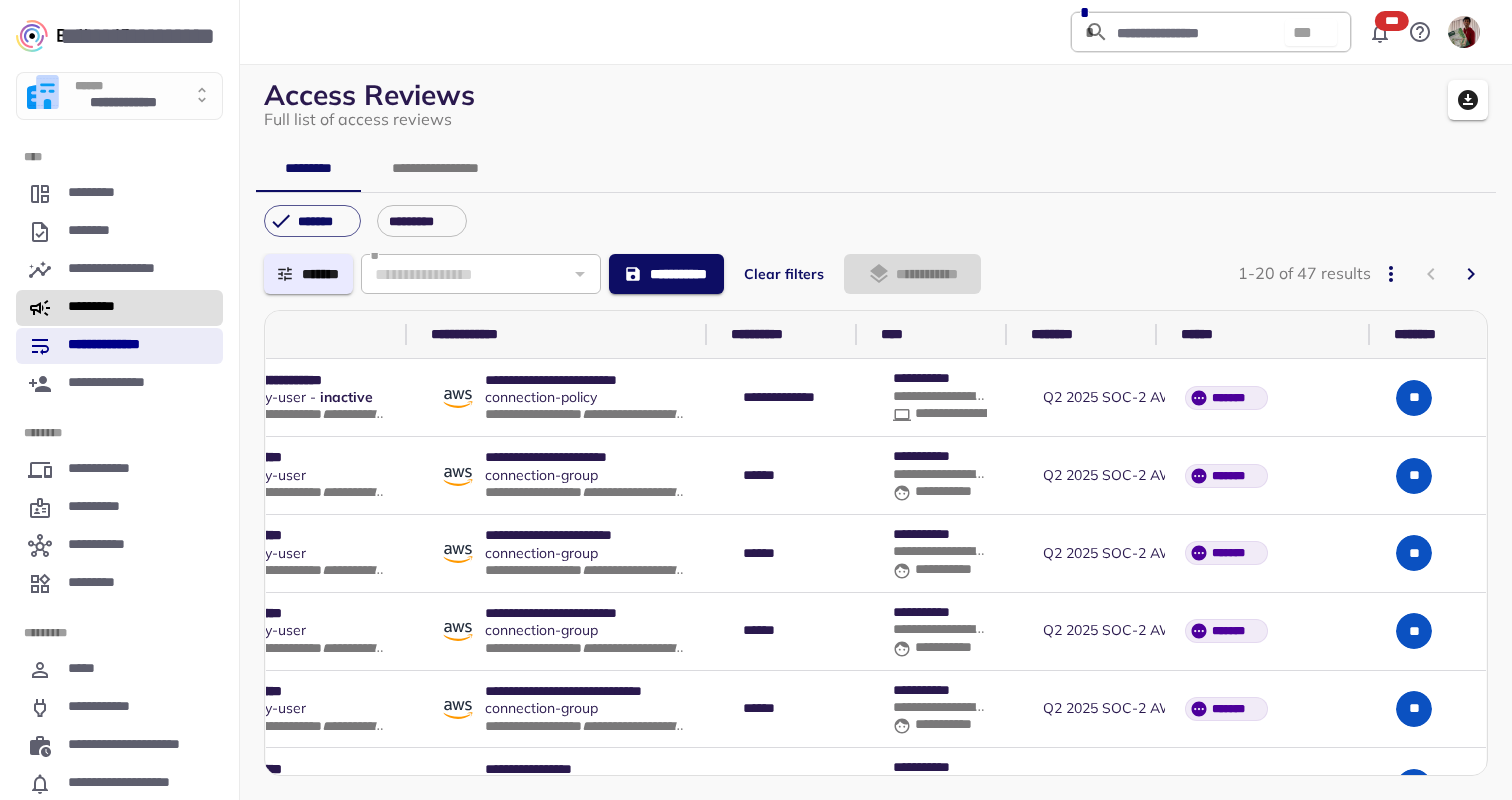 click on "*********" at bounding box center [119, 308] 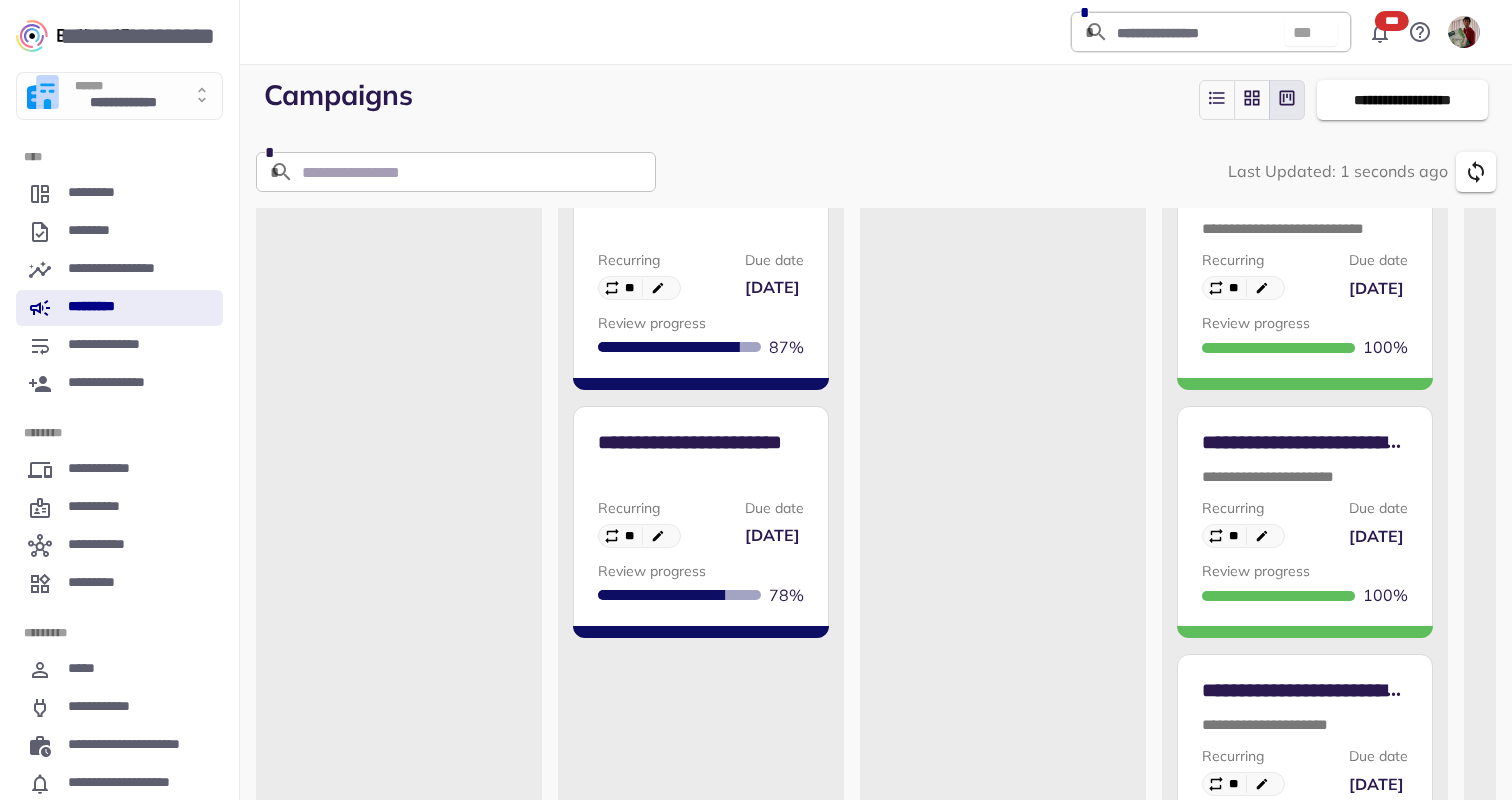 scroll, scrollTop: 428, scrollLeft: 0, axis: vertical 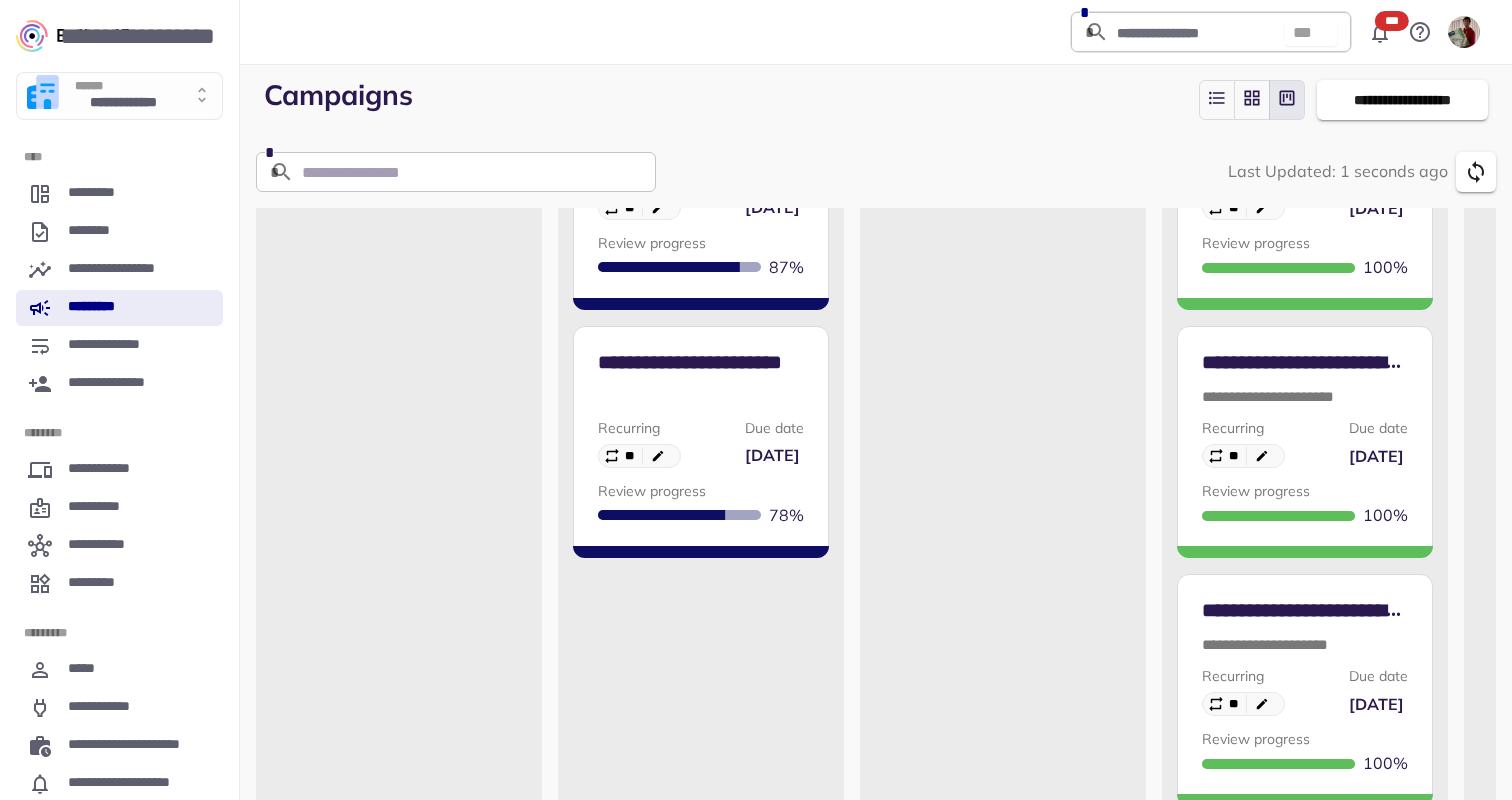 click on "**********" at bounding box center (701, 409) 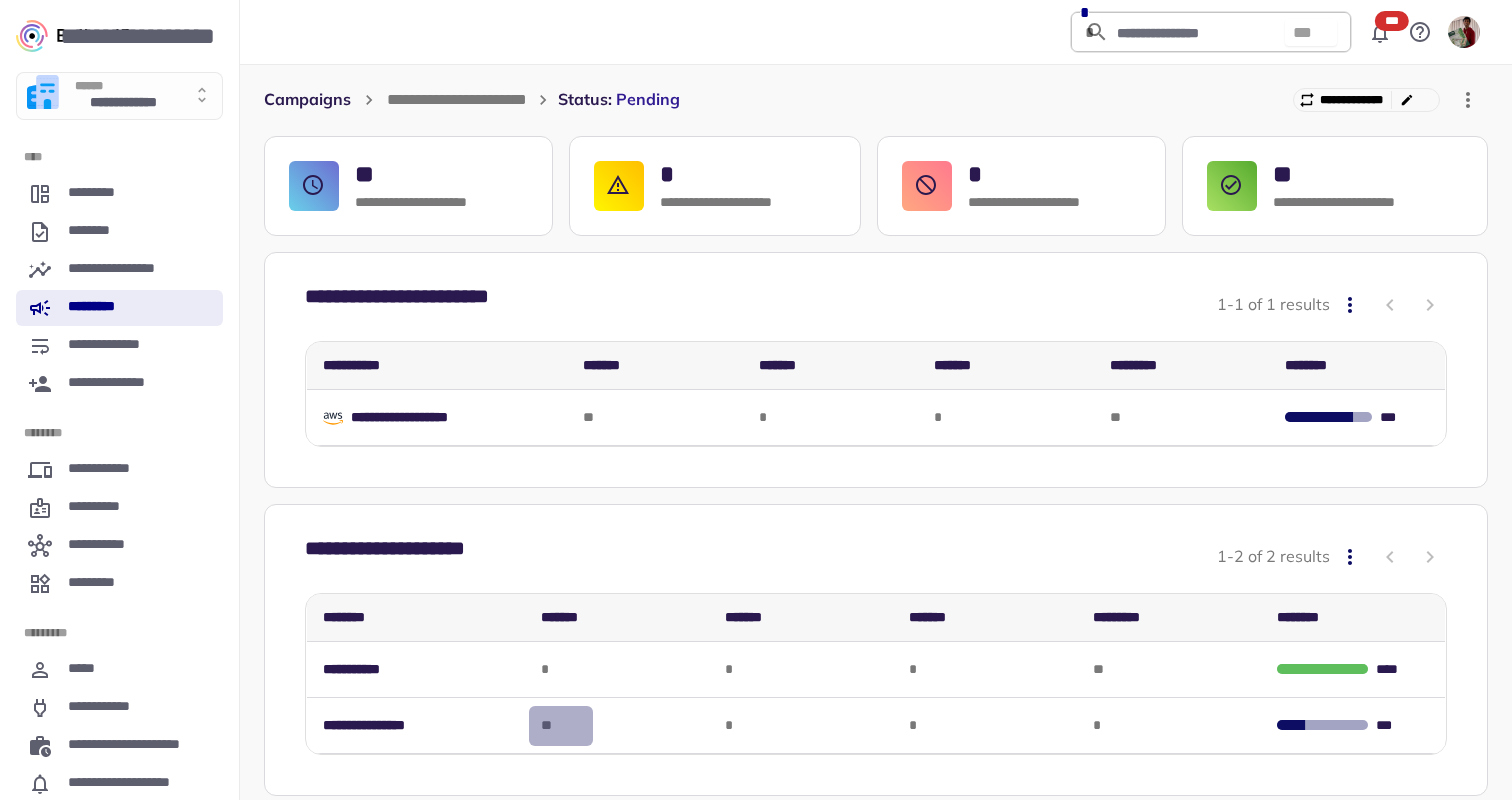click on "**" at bounding box center [561, 726] 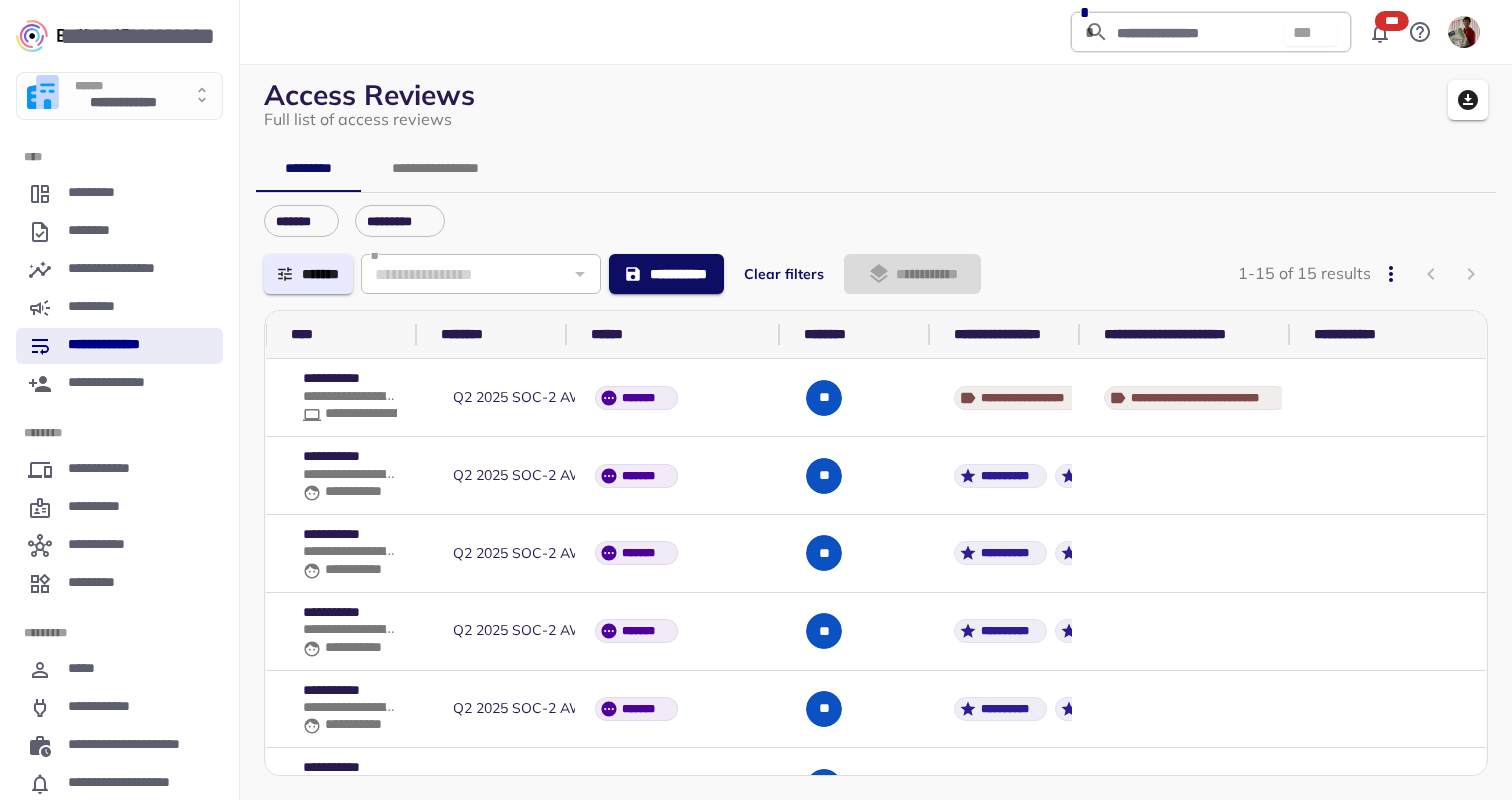scroll, scrollTop: 0, scrollLeft: 853, axis: horizontal 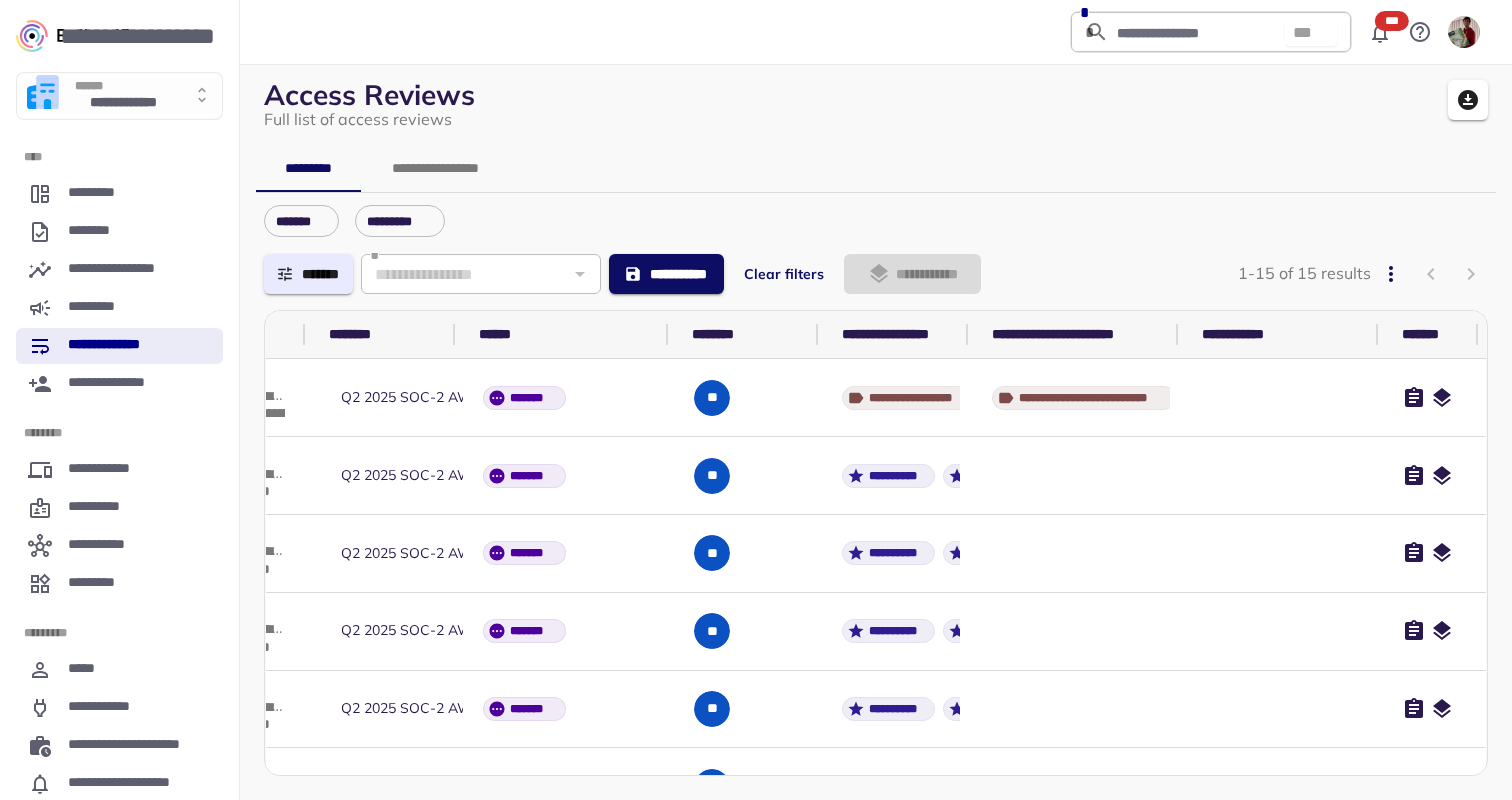 click 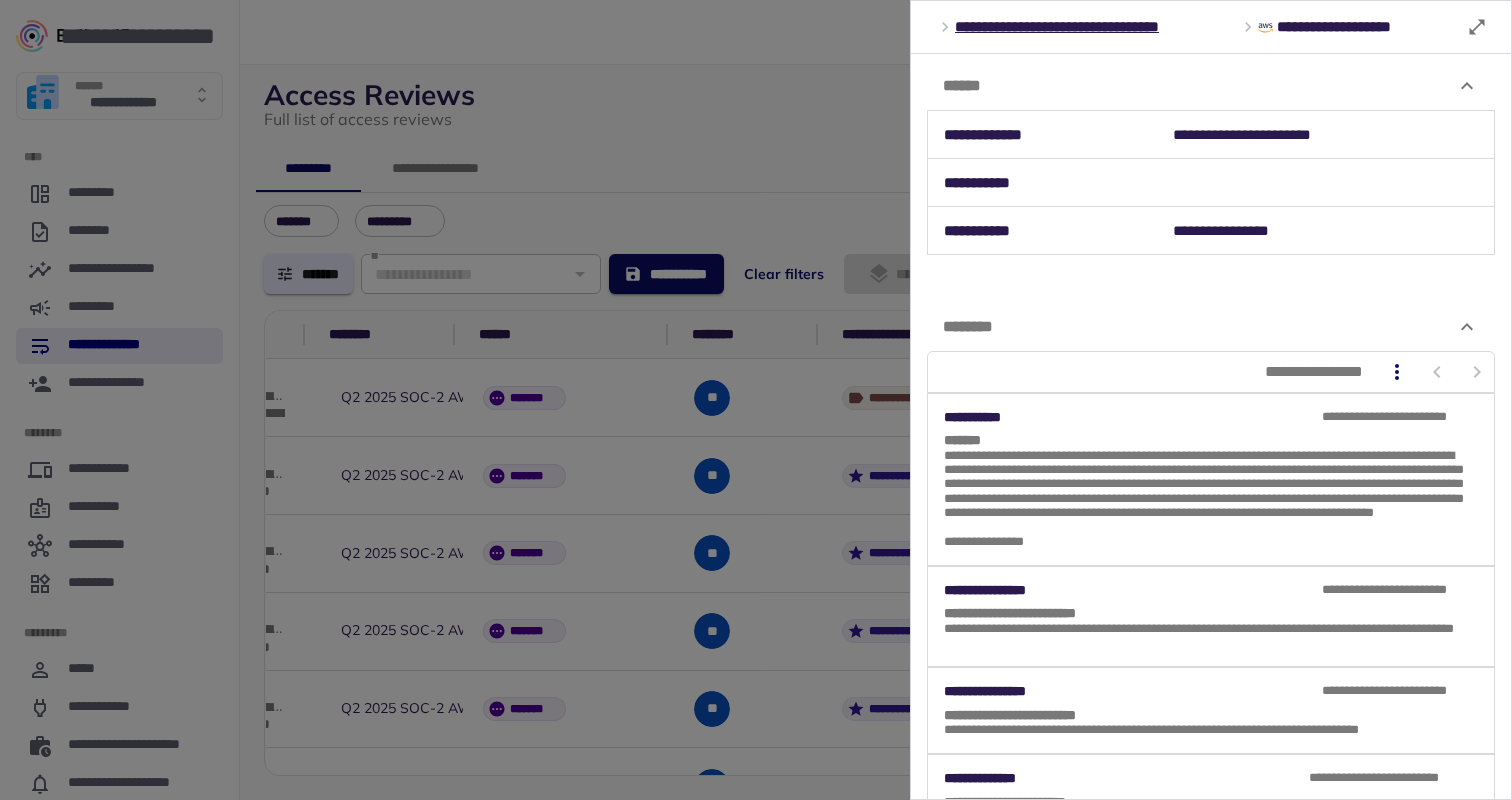 click at bounding box center (756, 400) 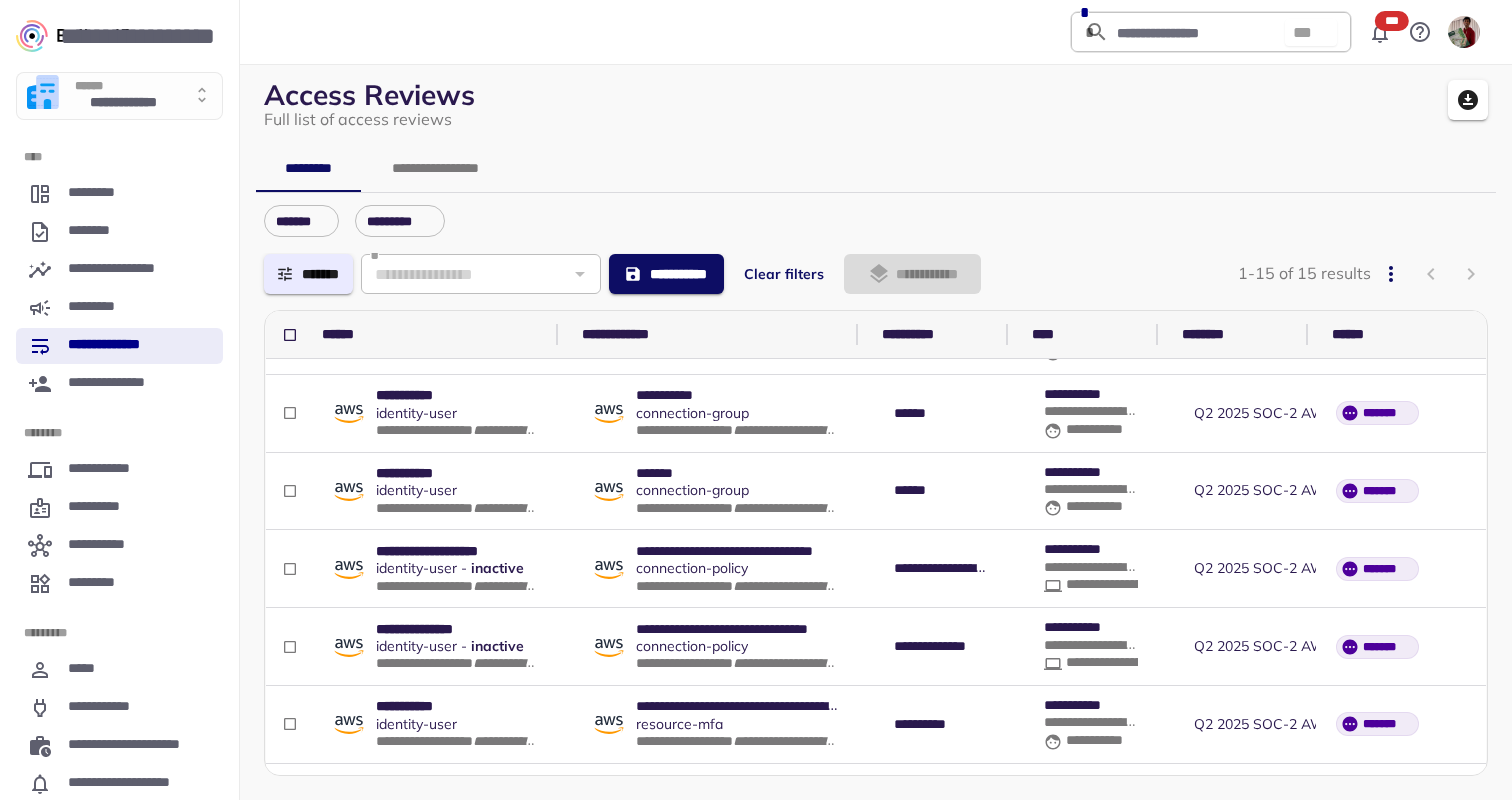 scroll, scrollTop: 751, scrollLeft: 0, axis: vertical 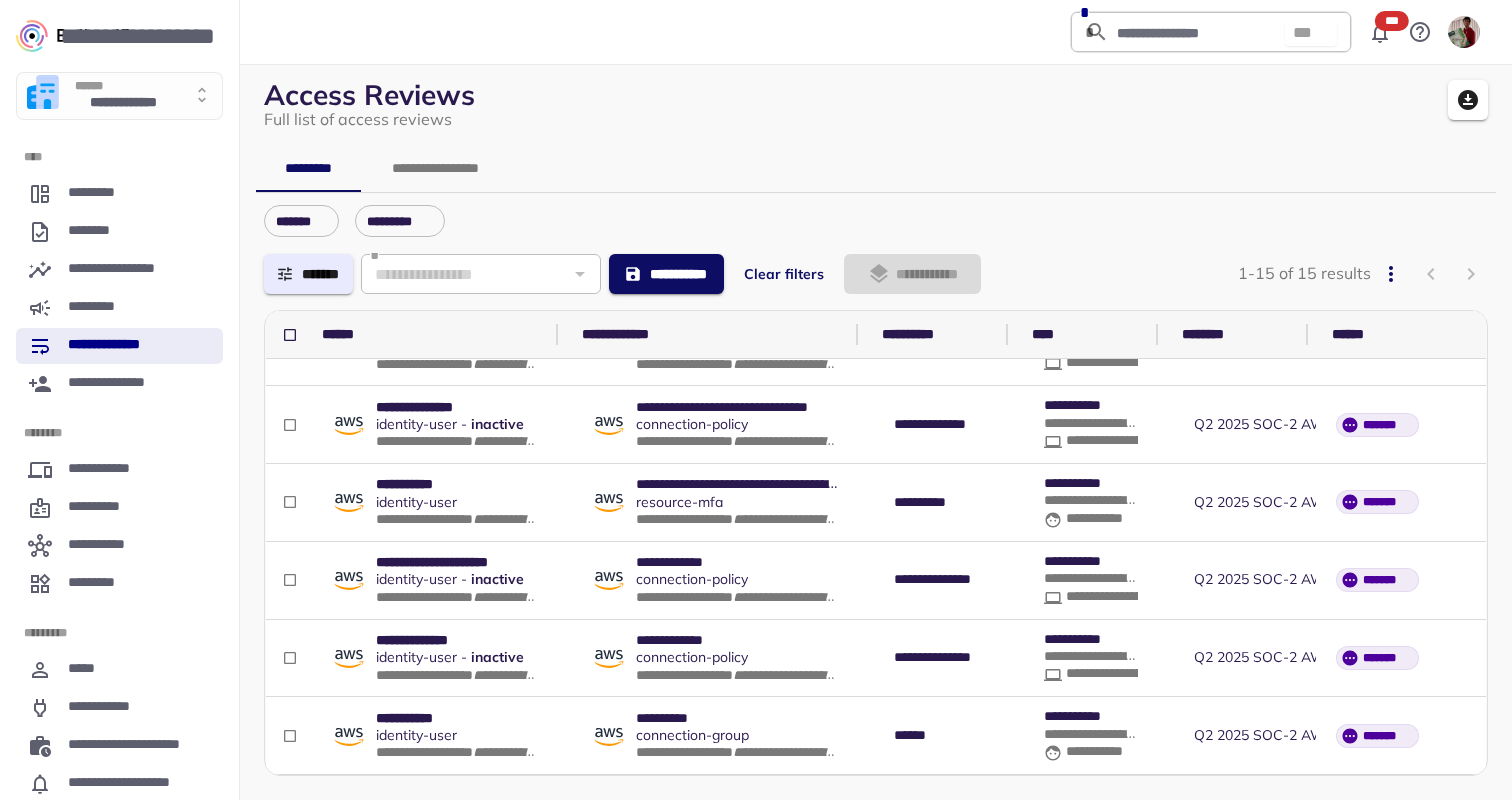 click on "**********" at bounding box center (116, 346) 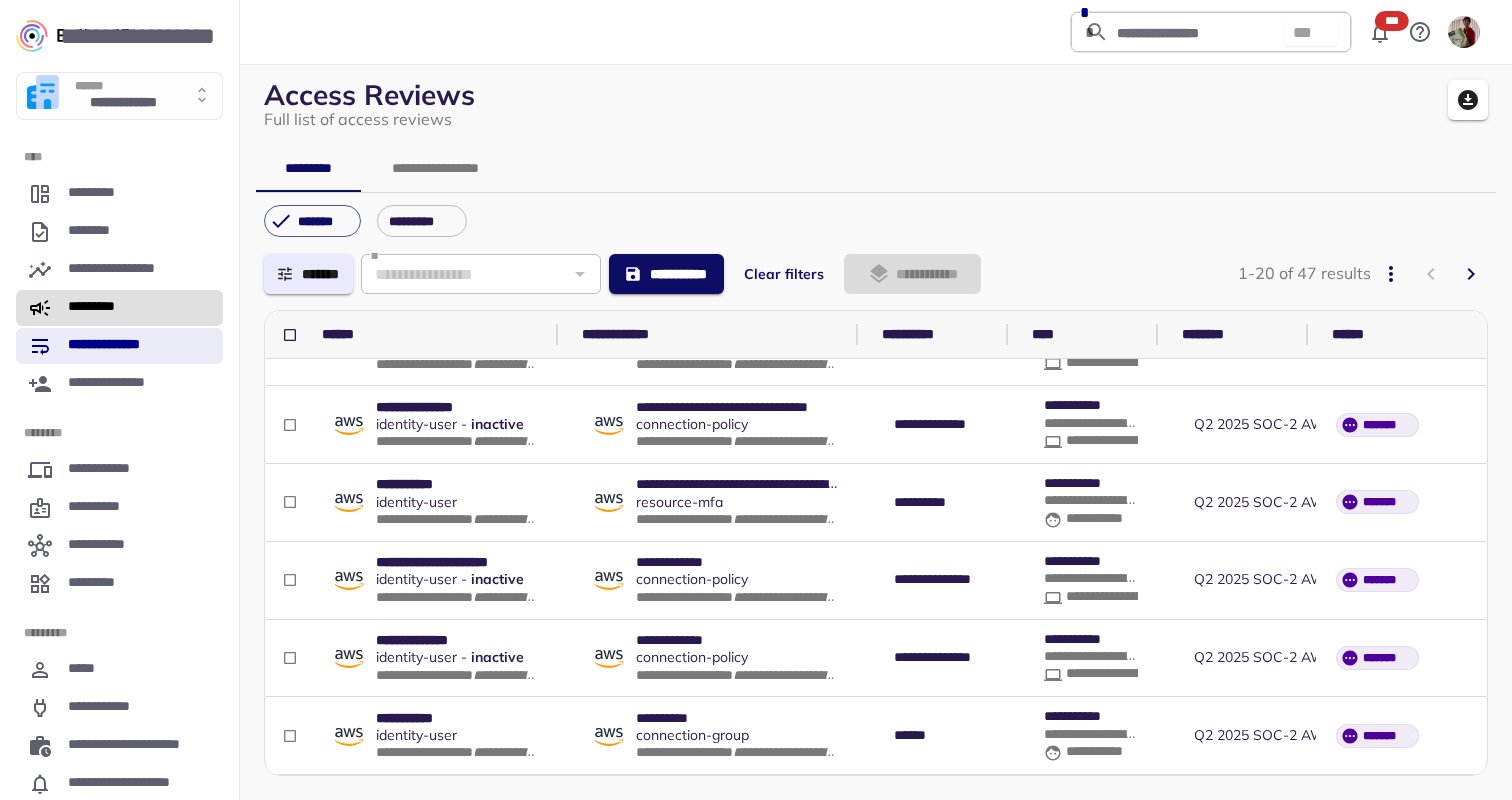 click on "*********" at bounding box center (119, 308) 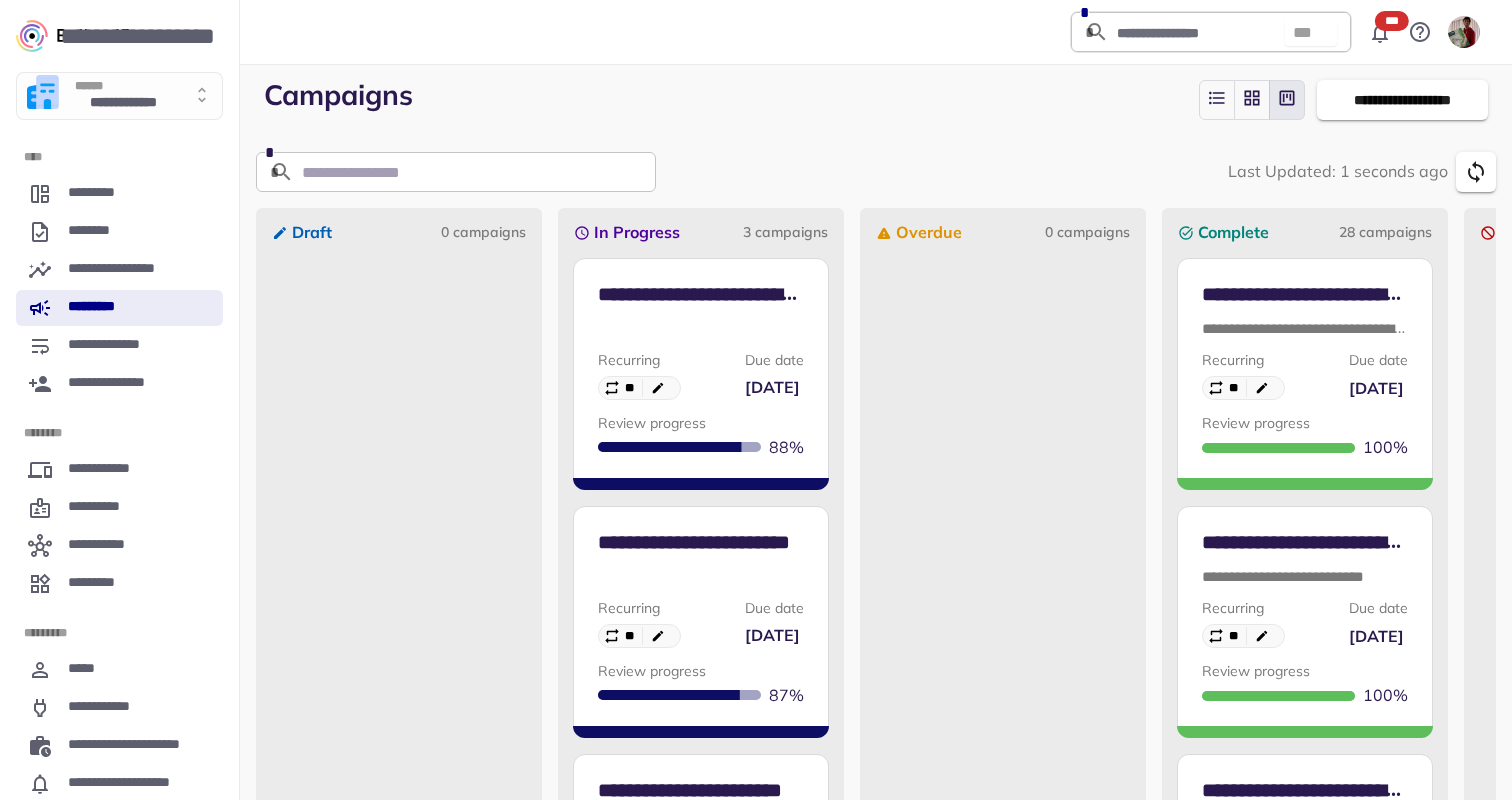 click on "Recurring ** Due date Jul 3, 2025" at bounding box center (701, 376) 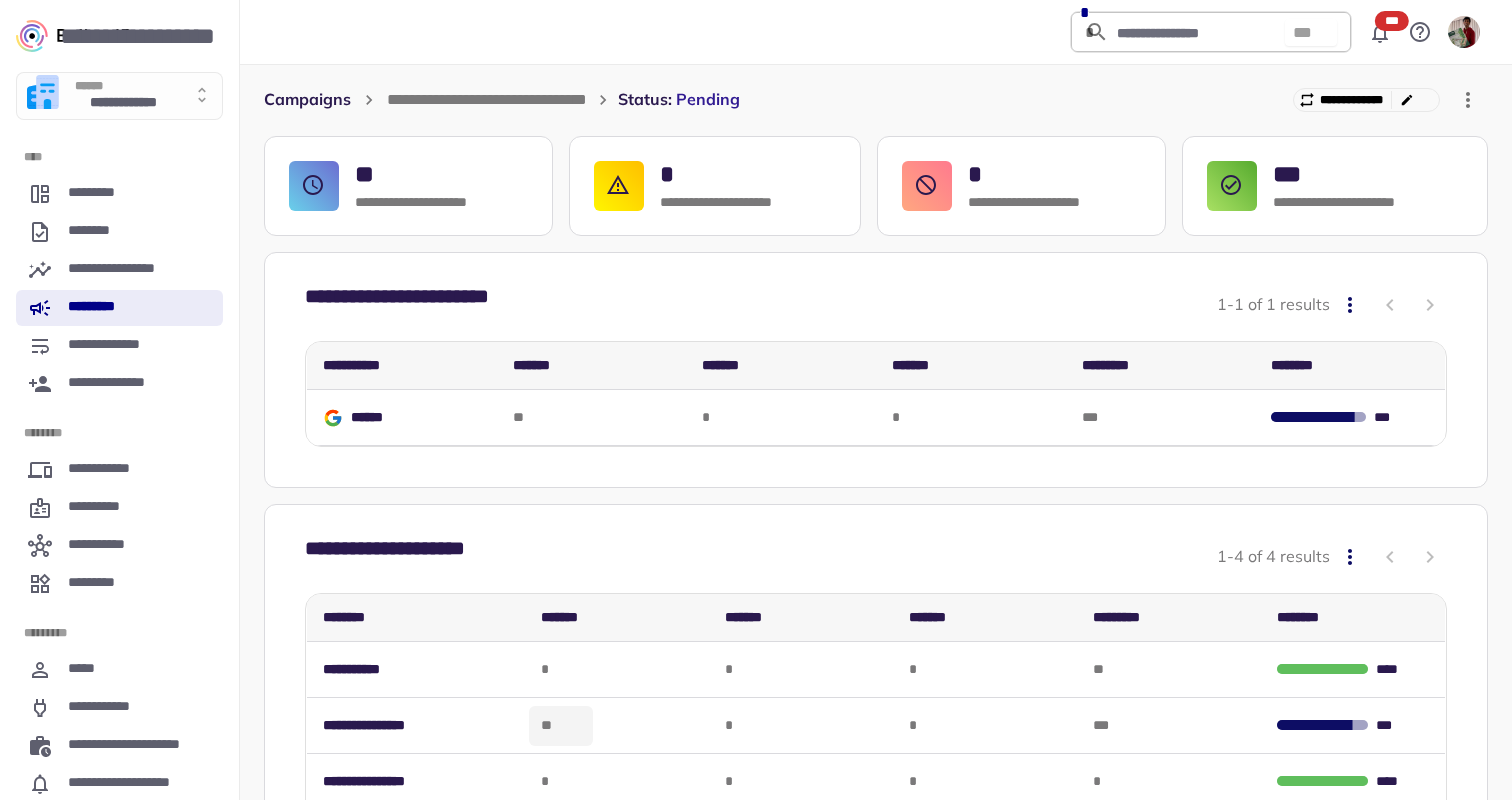click on "**" at bounding box center (549, 725) 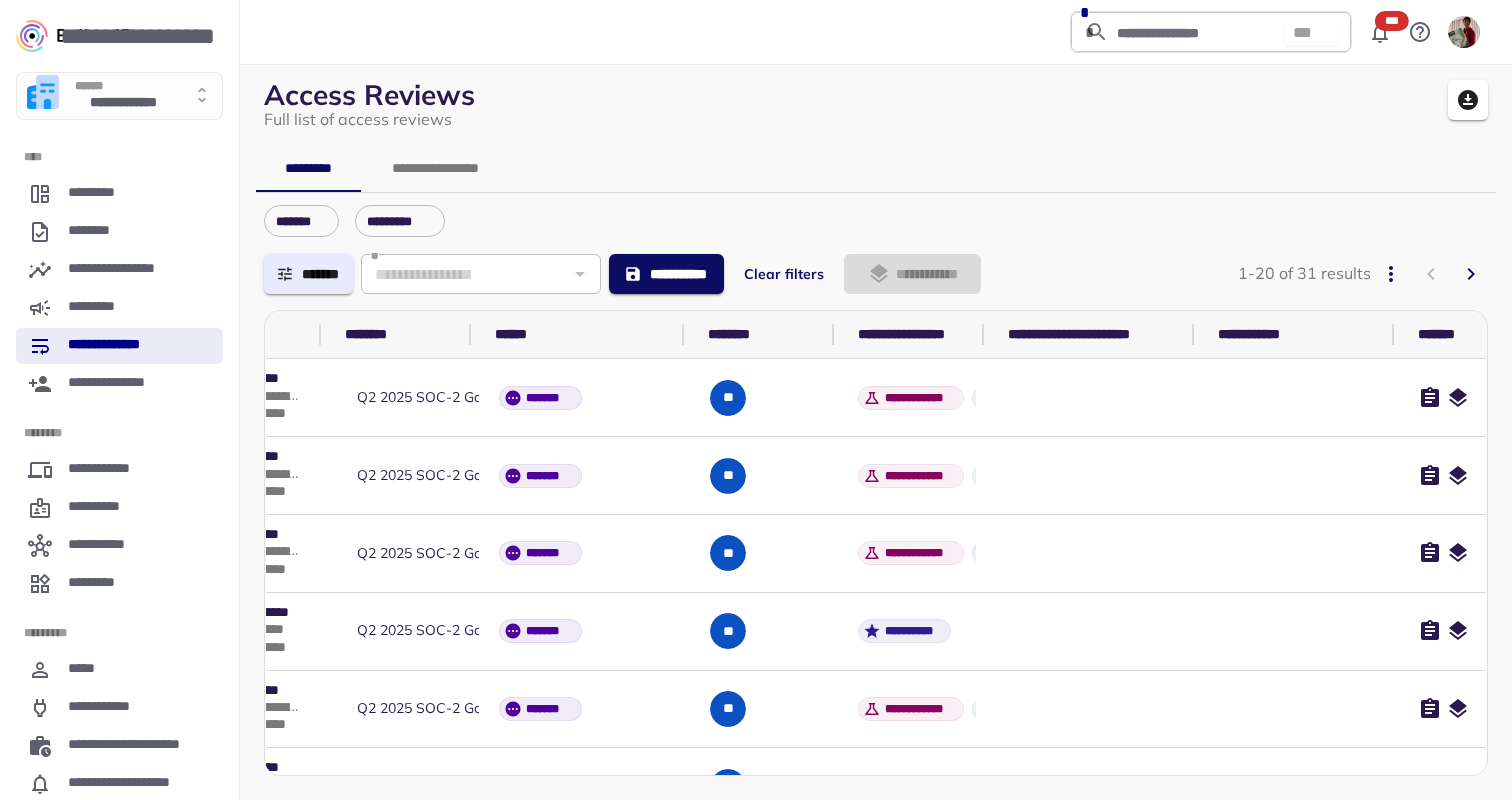 scroll, scrollTop: 0, scrollLeft: 853, axis: horizontal 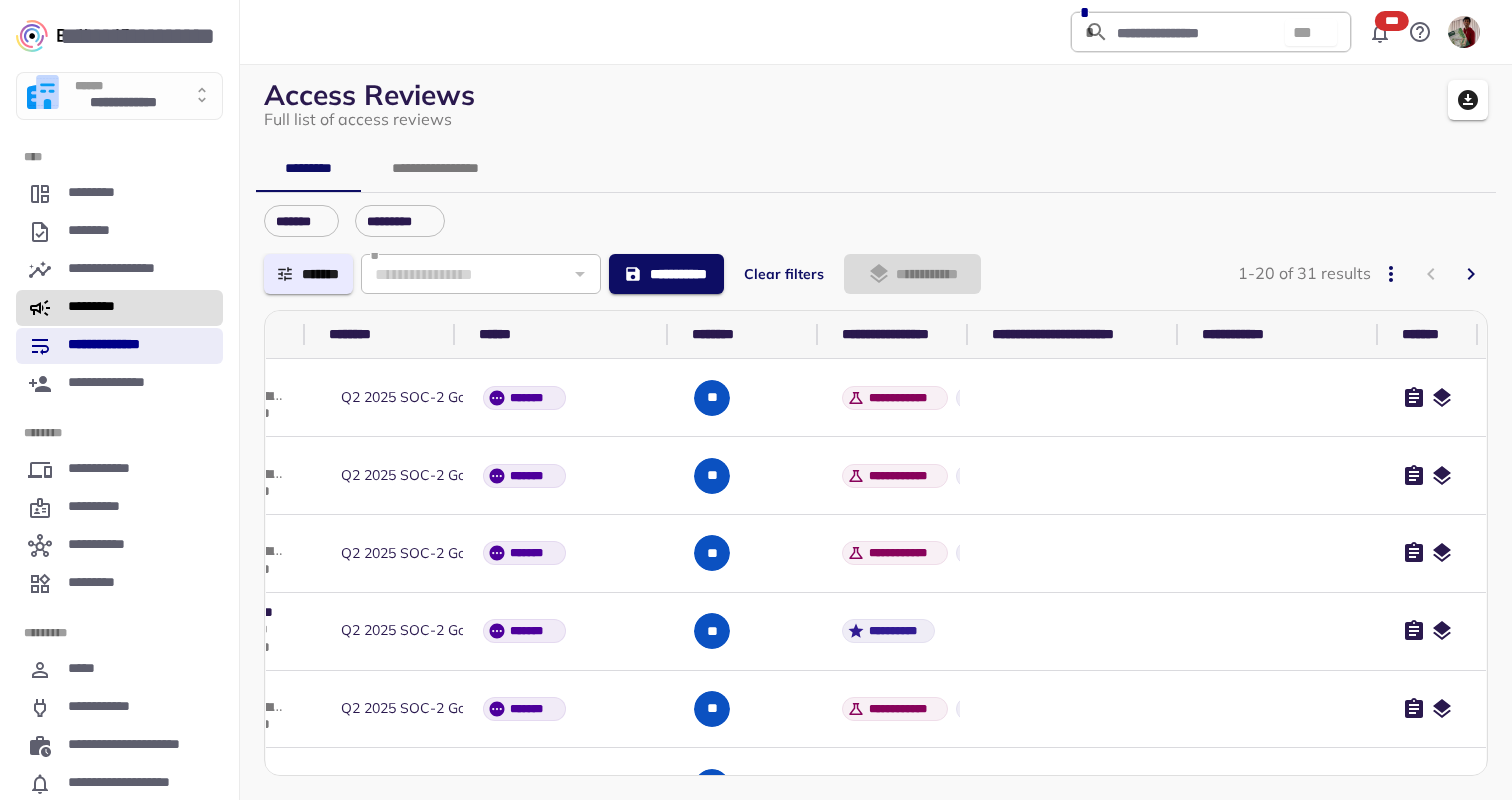 click on "*********" at bounding box center (104, 308) 